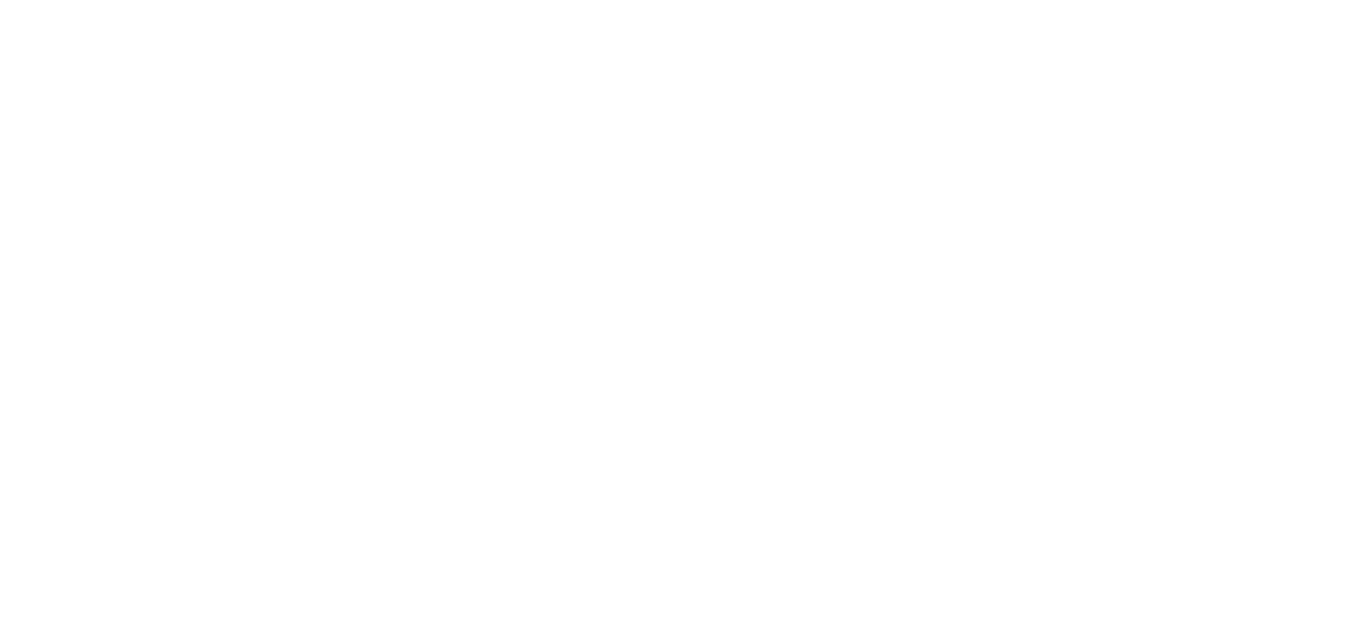 scroll, scrollTop: 0, scrollLeft: 0, axis: both 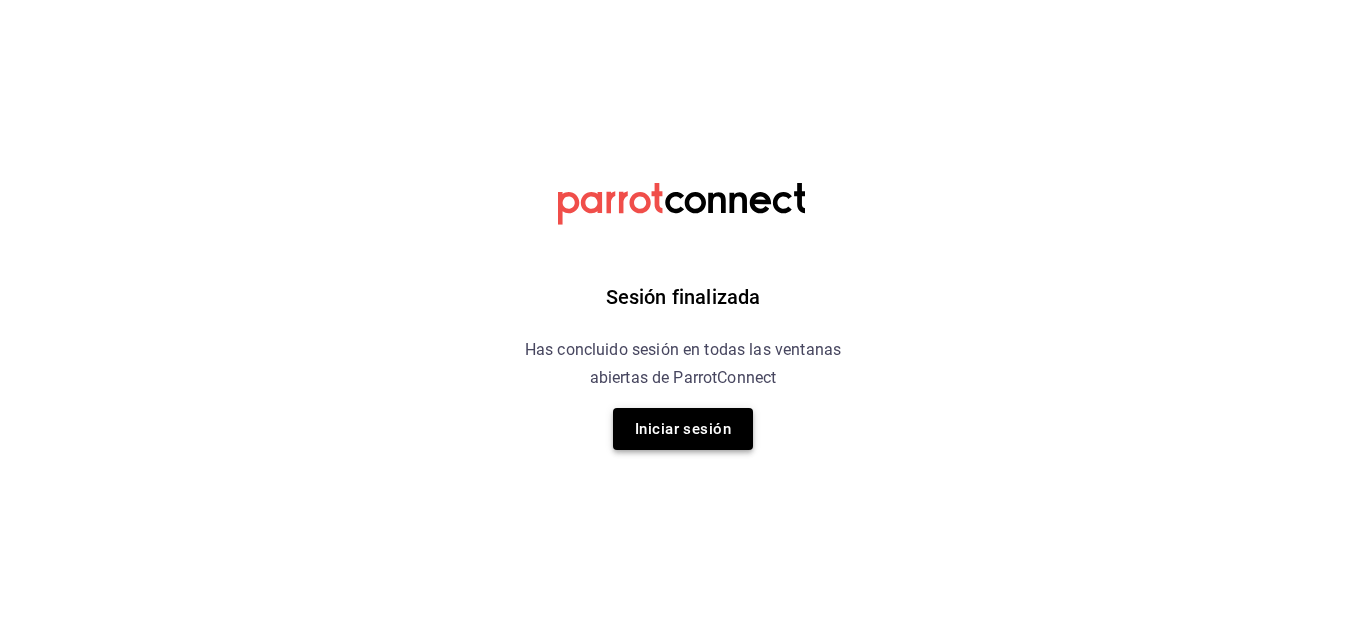 click on "Iniciar sesión" at bounding box center (683, 429) 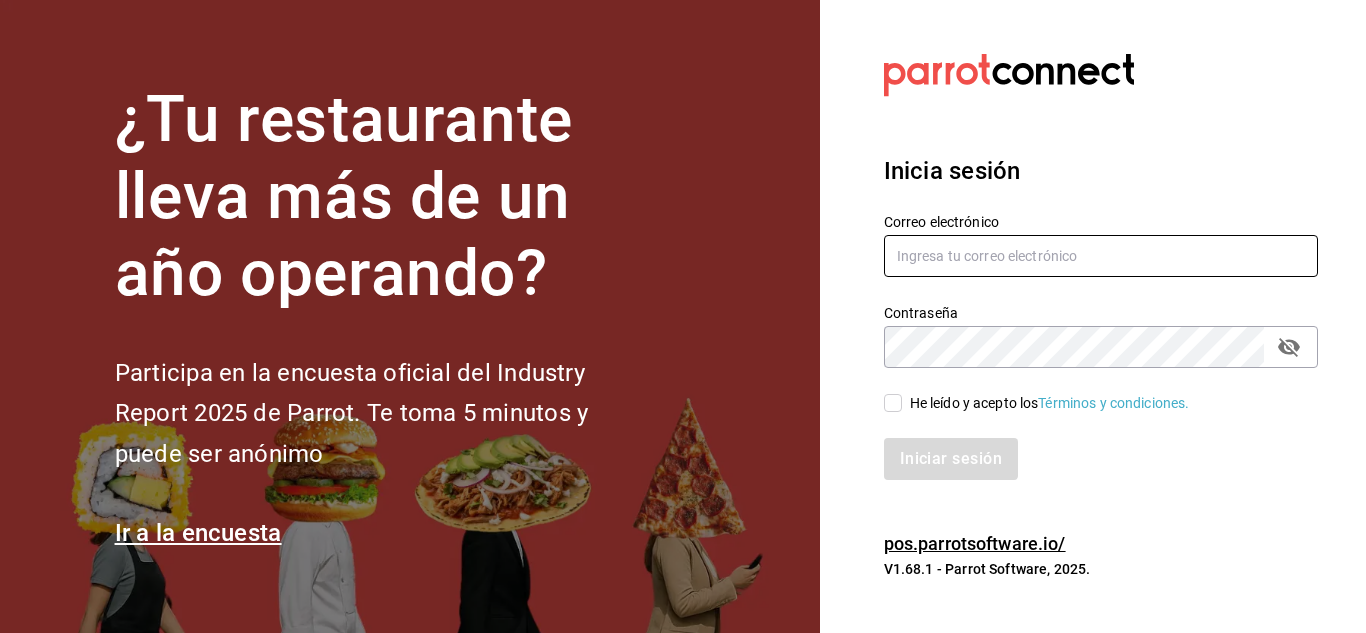 type on "hijodelmaiz@hotmail.com" 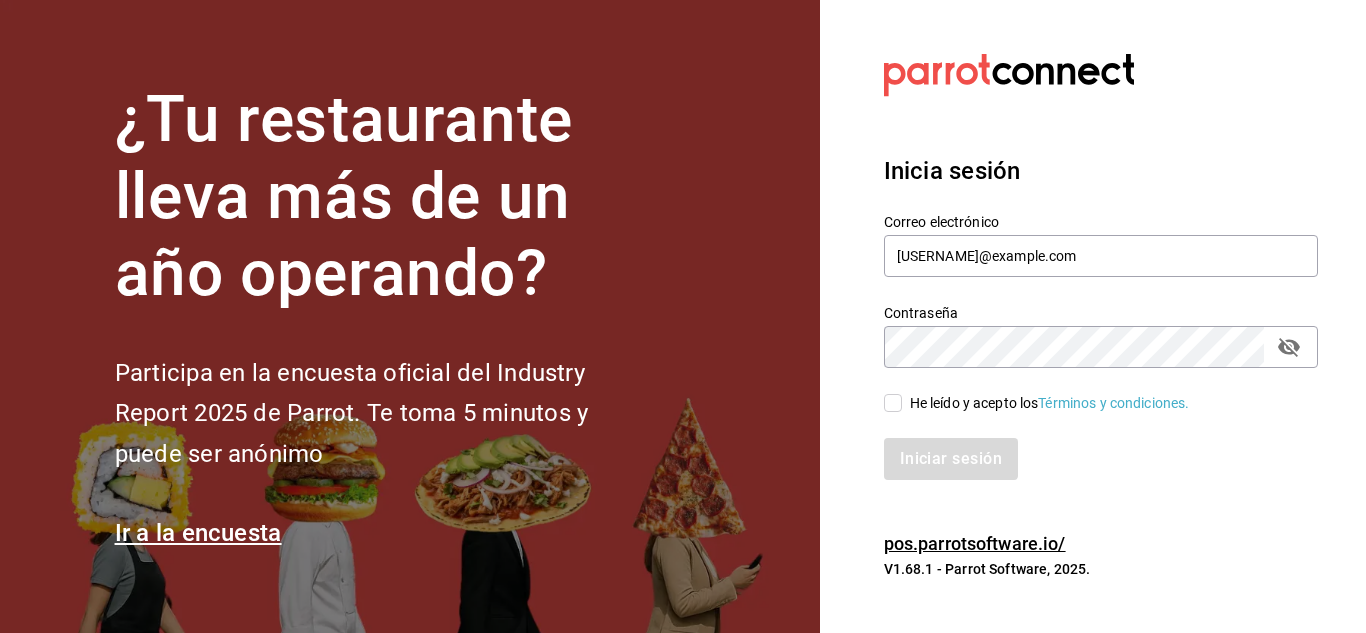 click on "He leído y acepto los  Términos y condiciones." at bounding box center [893, 403] 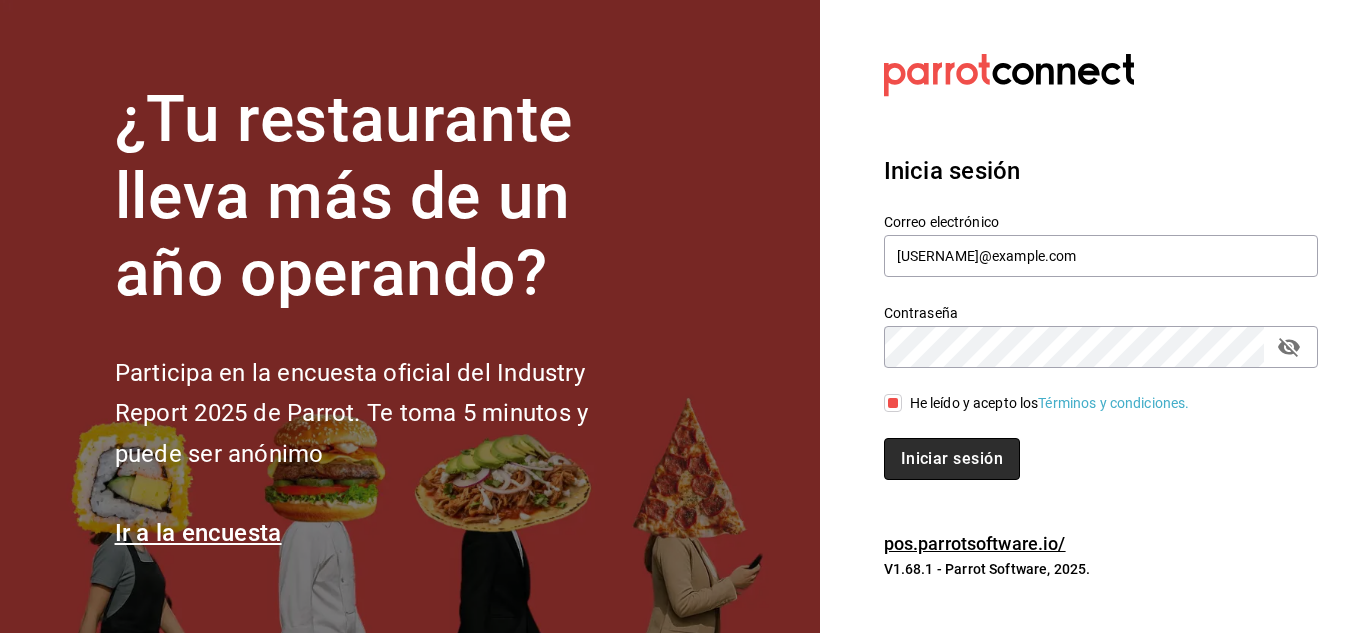 click on "Iniciar sesión" at bounding box center (952, 459) 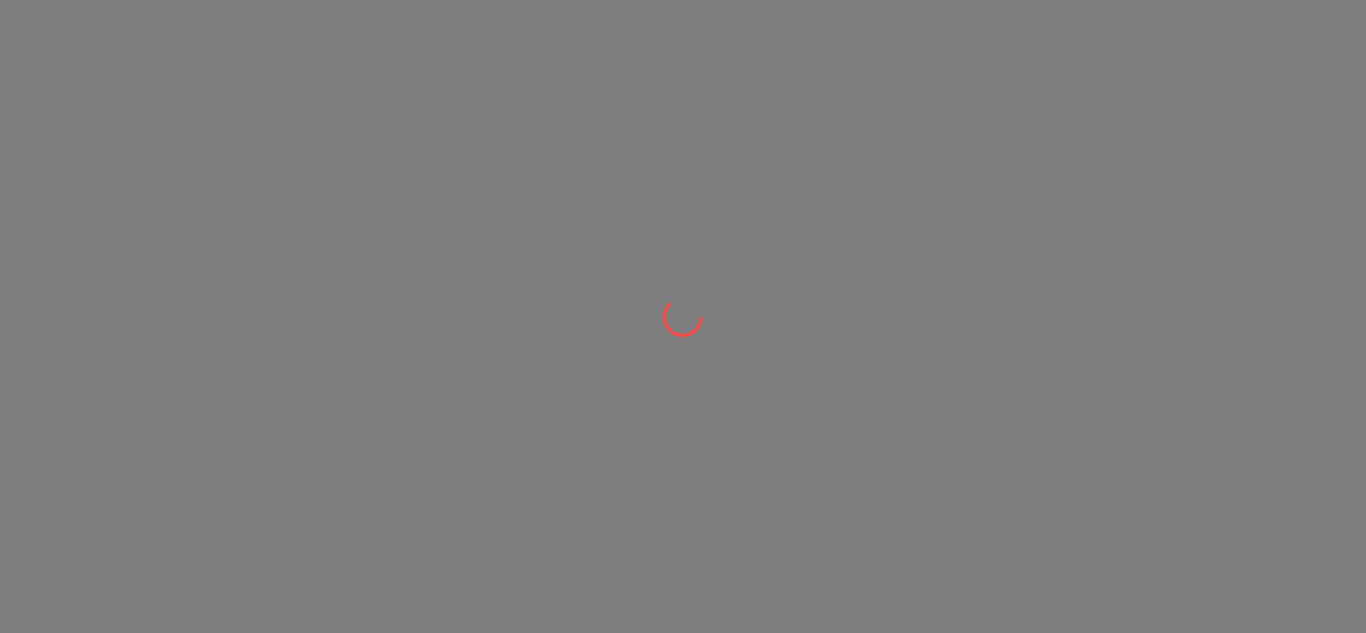 scroll, scrollTop: 0, scrollLeft: 0, axis: both 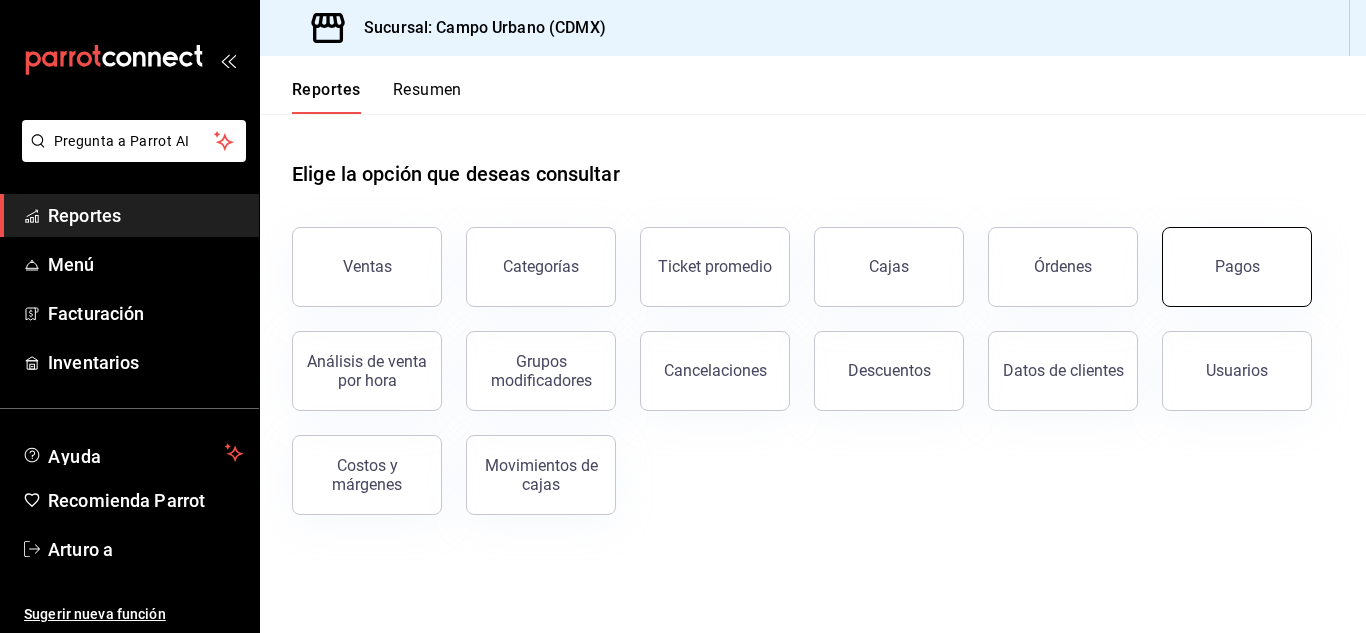 click on "Pagos" at bounding box center [1237, 267] 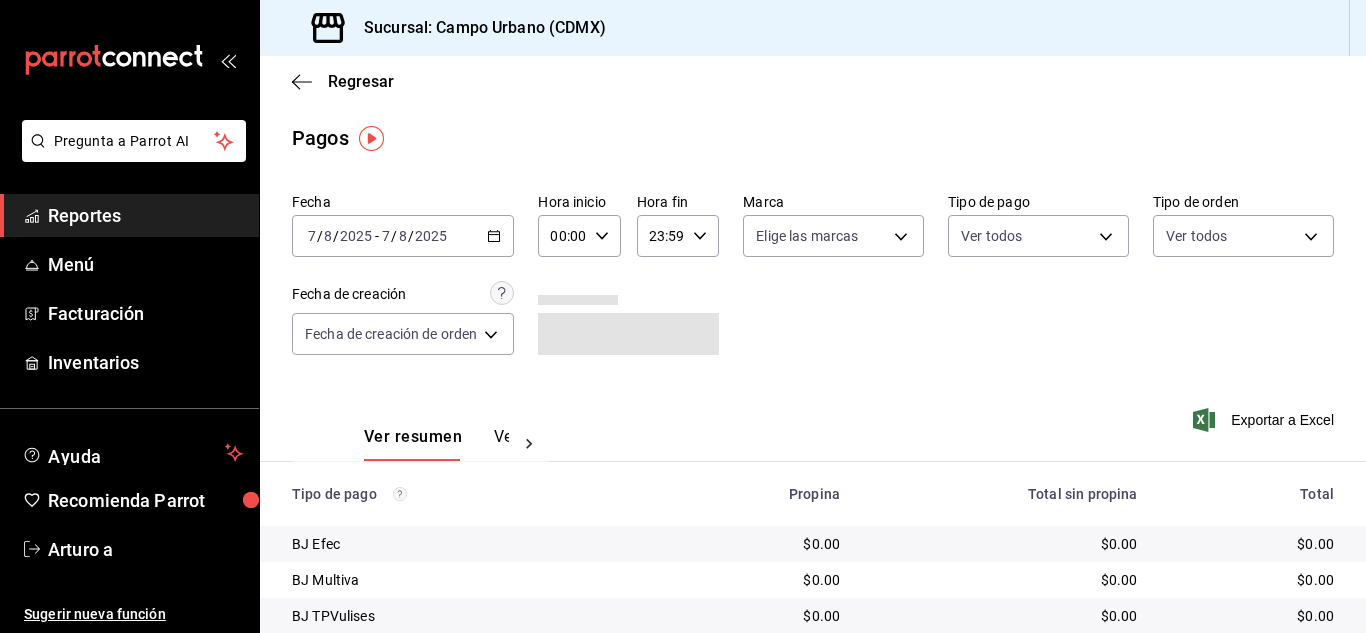 click on "2025-08-07 7 / 8 / 2025 - 2025-08-07 7 / 8 / 2025" at bounding box center [403, 236] 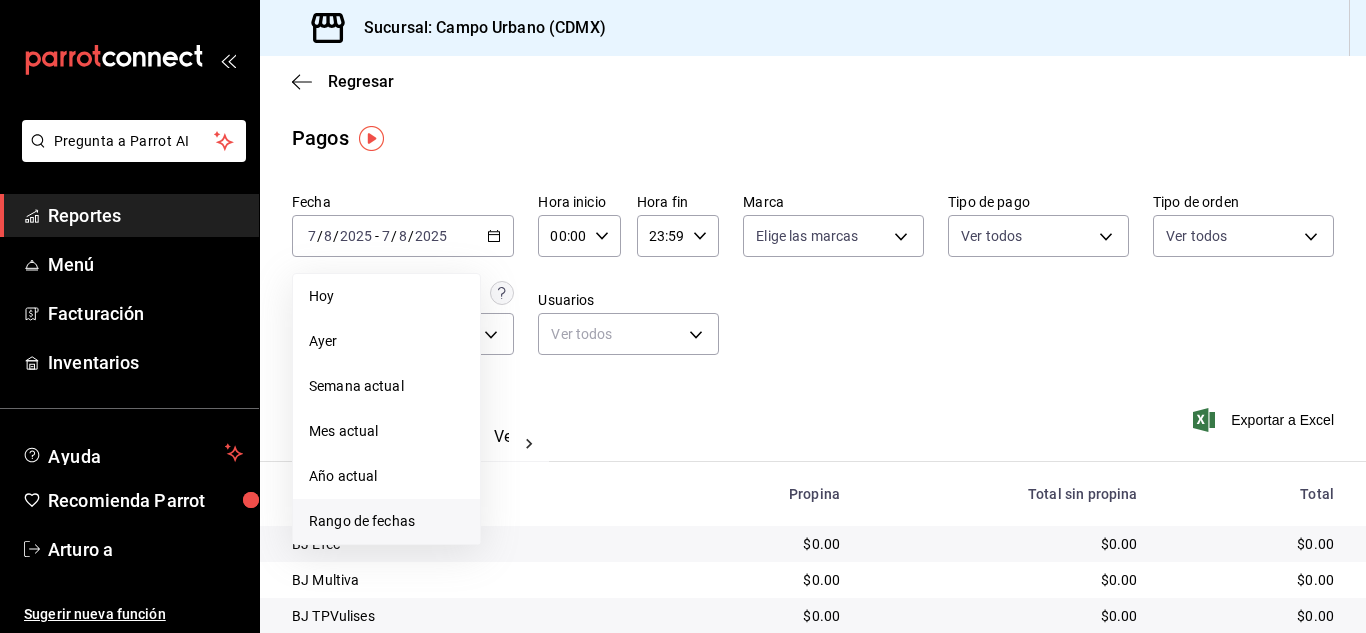 click on "Rango de fechas" at bounding box center (386, 521) 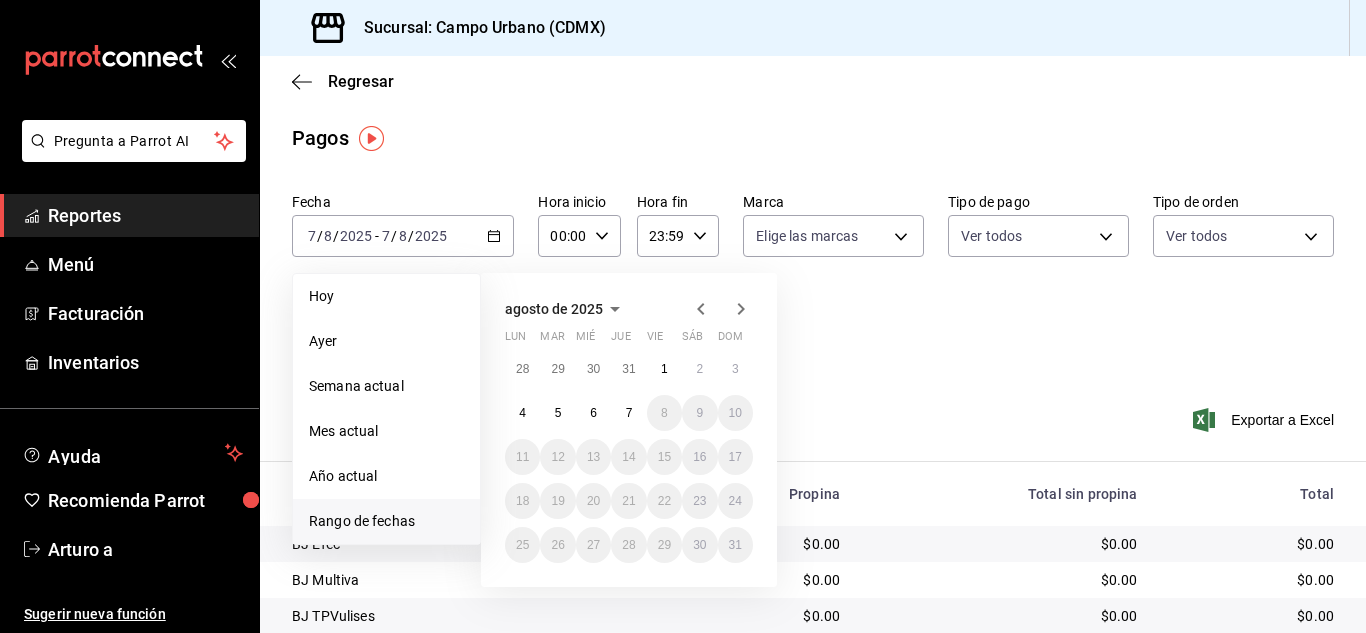 click on "Rango de fechas" at bounding box center [386, 521] 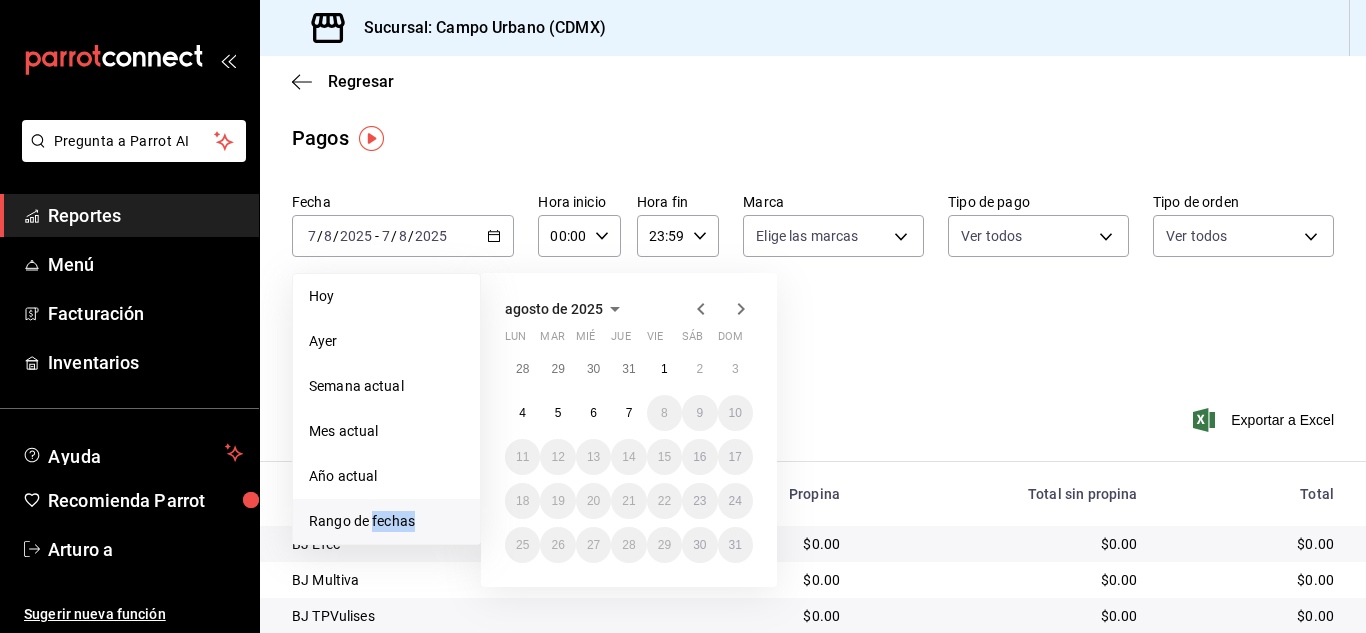 click on "Rango de fechas" at bounding box center (386, 521) 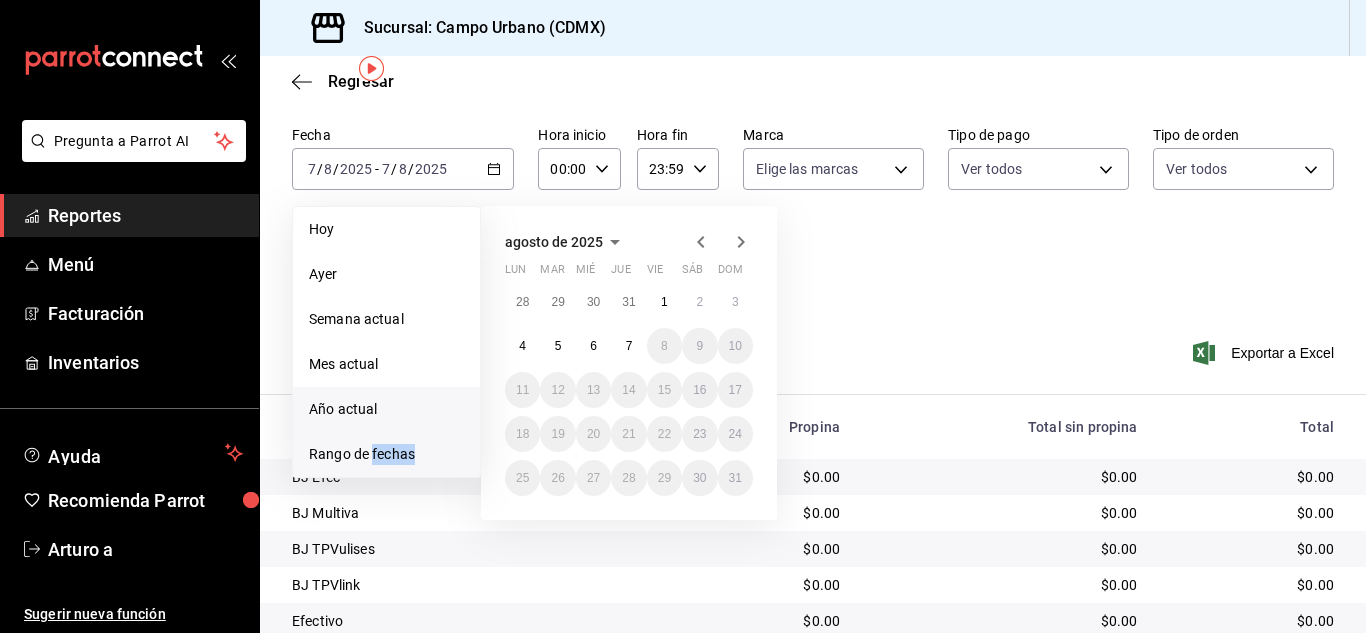 scroll, scrollTop: 70, scrollLeft: 0, axis: vertical 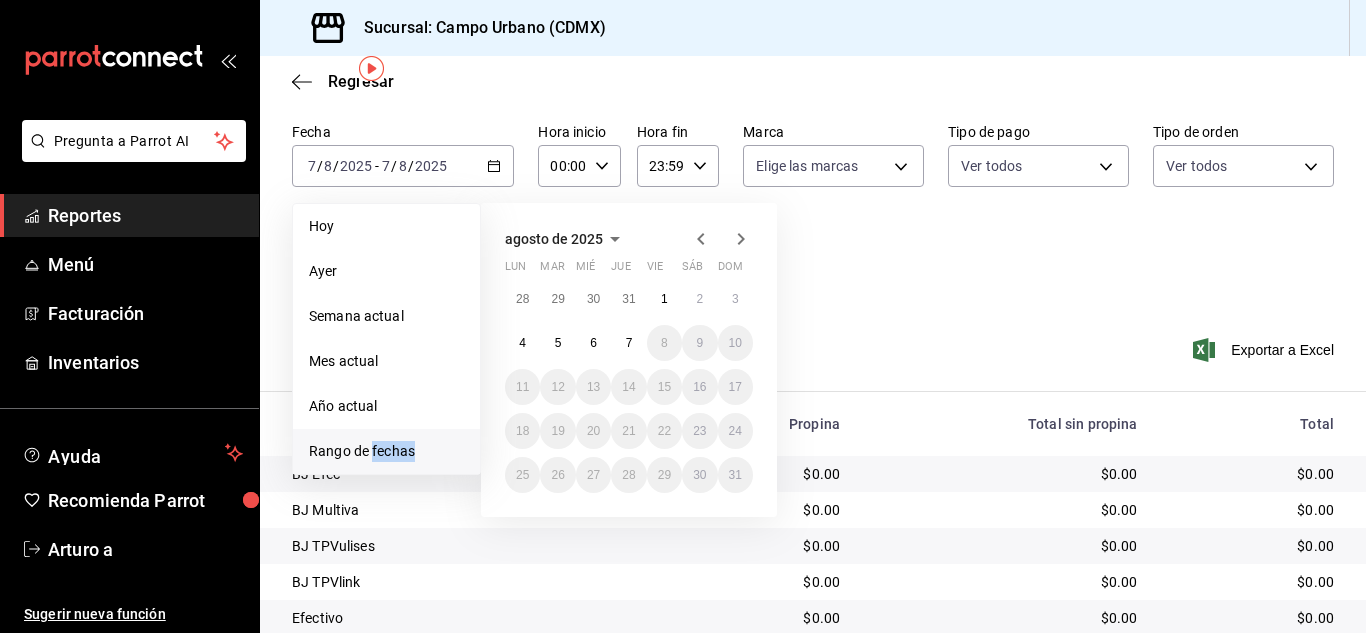 click 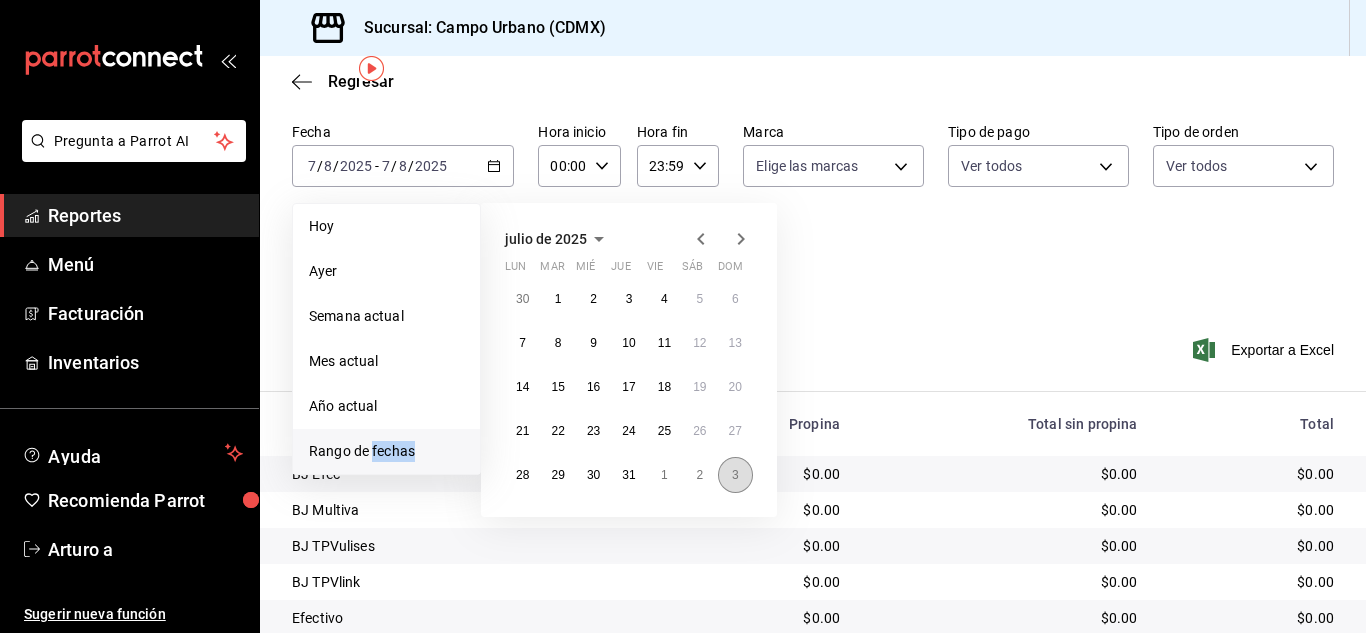 click on "3" at bounding box center [735, 475] 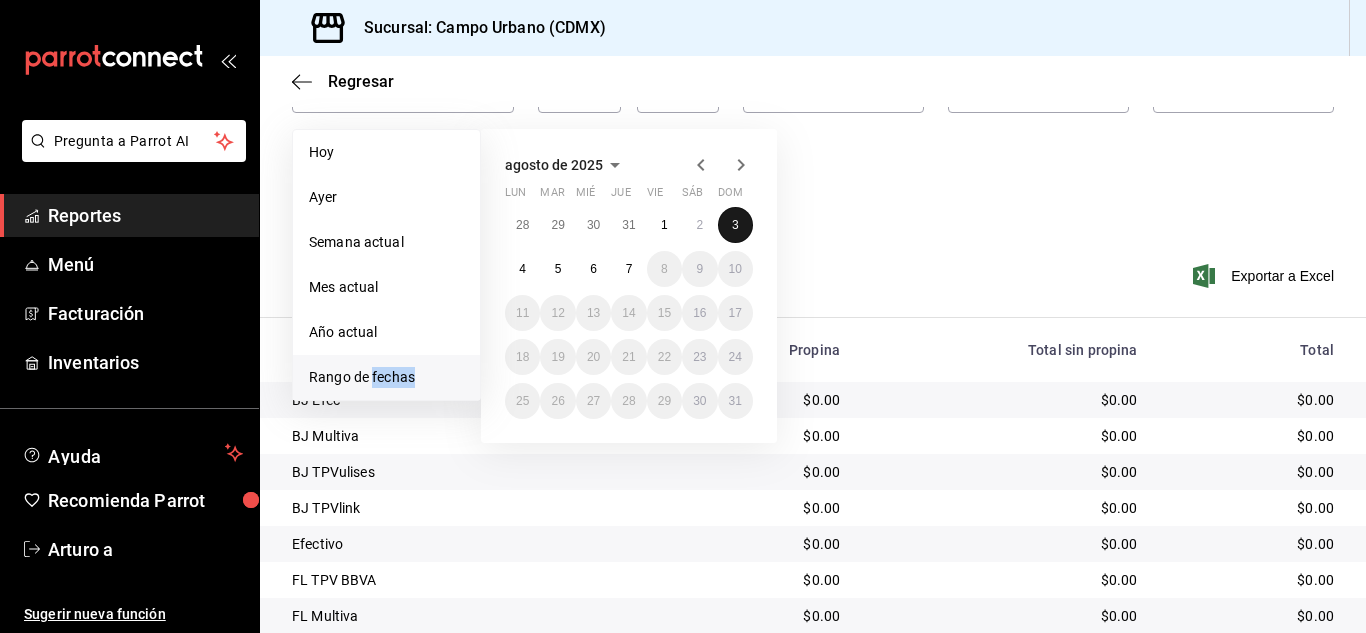 scroll, scrollTop: 150, scrollLeft: 0, axis: vertical 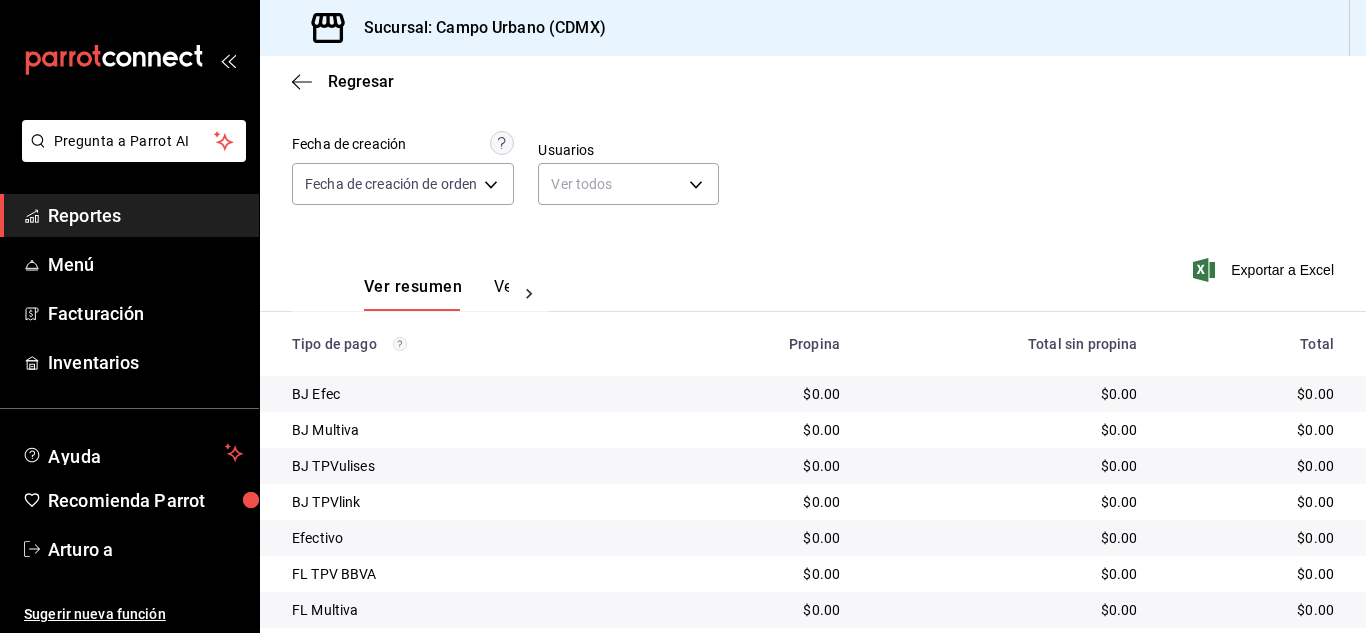 click on "Fecha [DATE] [DATE] - [DATE] [DATE] Hora inicio 00:00 Hora inicio Hora fin 23:59 Hora fin Marca Elige las marcas Tipo de pago Ver todos Tipo de orden Ver todos Fecha de creación   Fecha de creación de orden ORDER Usuarios Ver todos null" at bounding box center (813, 132) 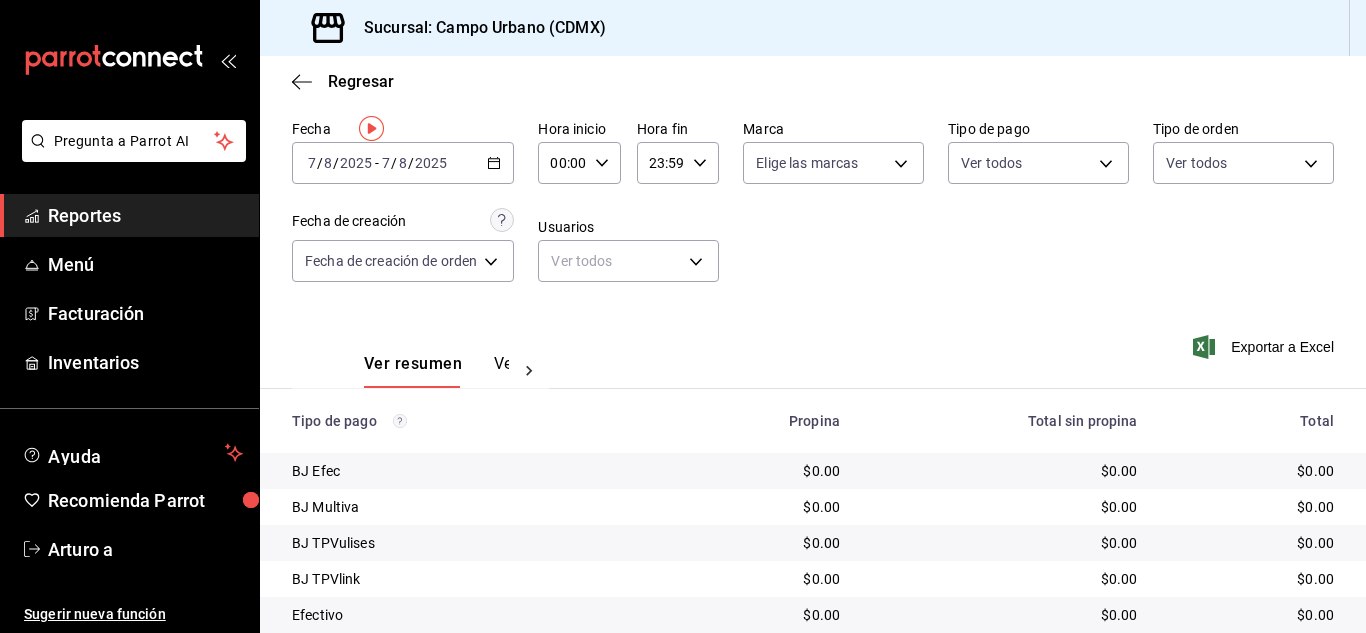 scroll, scrollTop: 0, scrollLeft: 0, axis: both 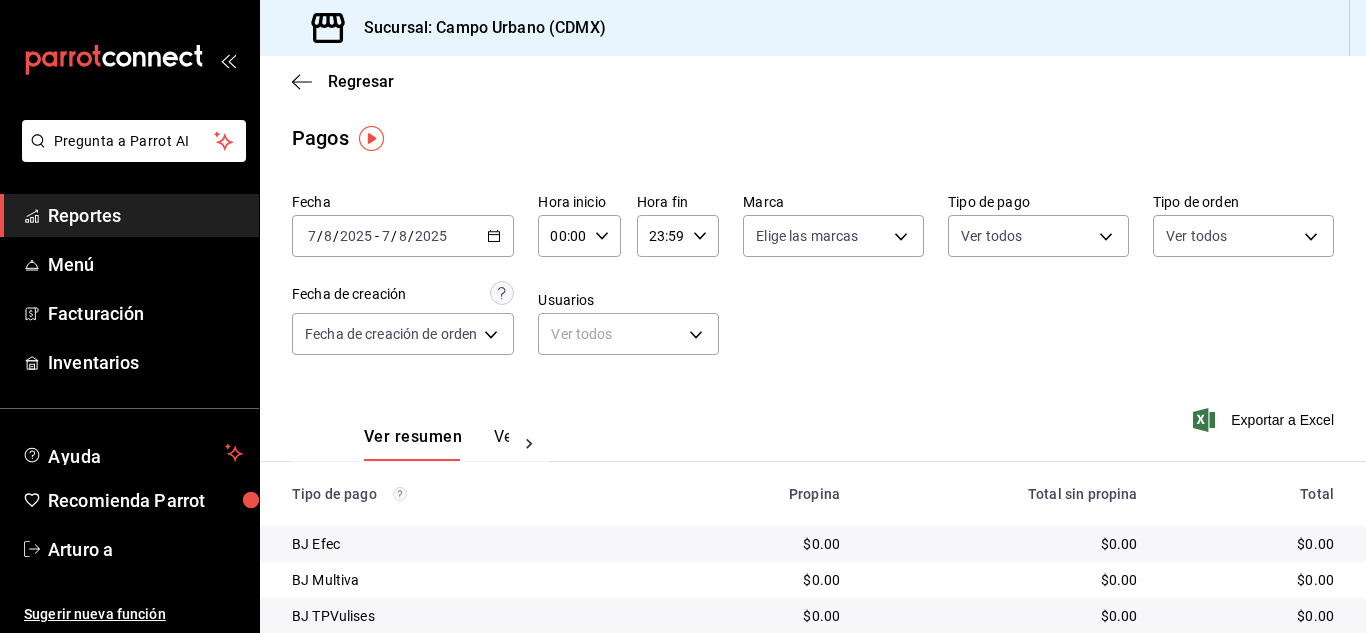 click on "2025-08-07 7 / 8 / 2025 - 2025-08-07 7 / 8 / 2025" at bounding box center [403, 236] 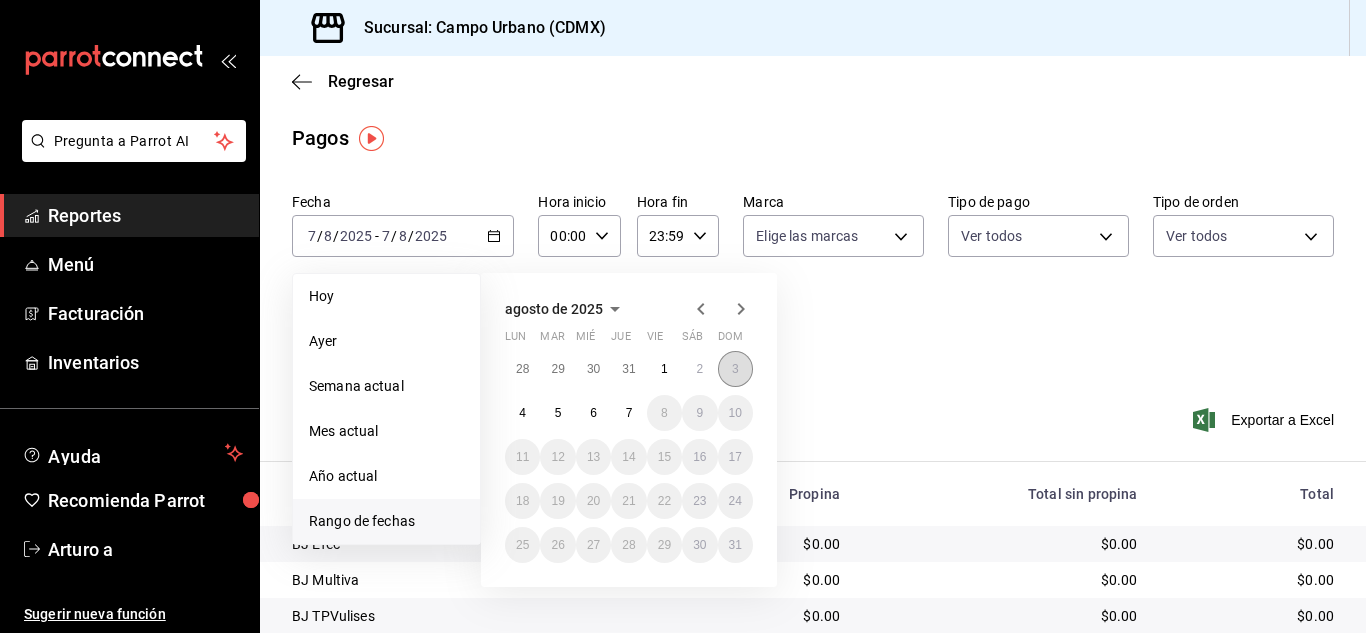 click on "3" at bounding box center [735, 369] 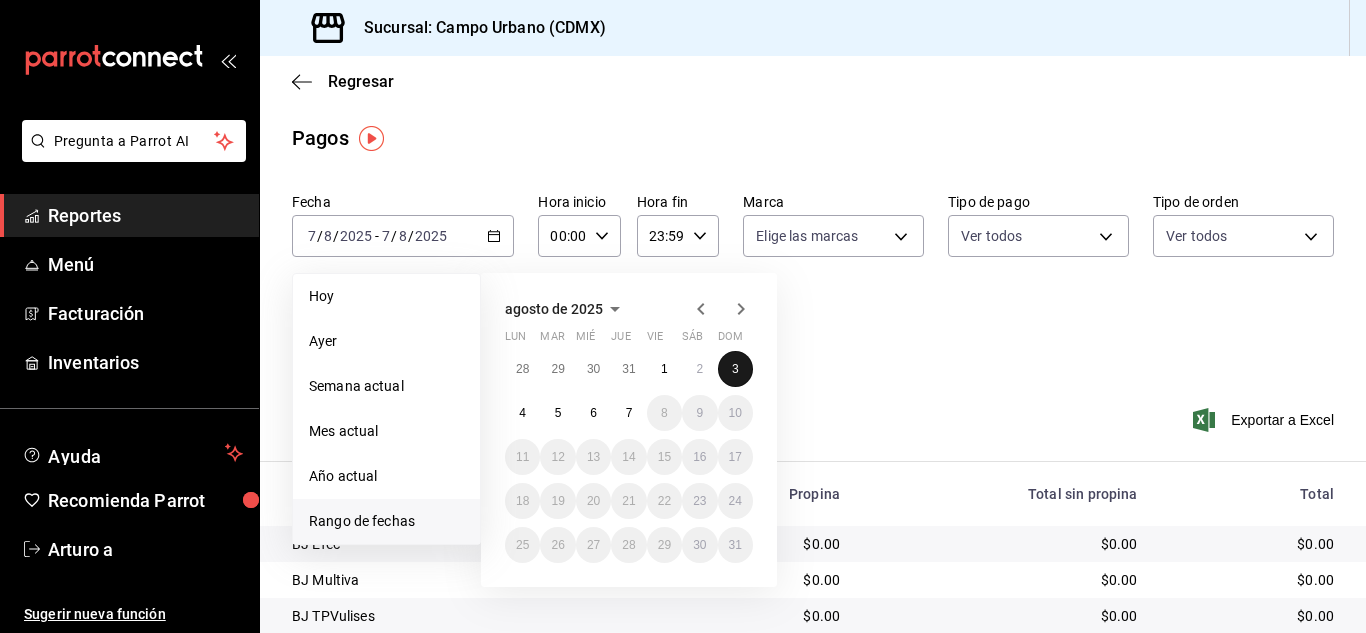 click on "3" at bounding box center (735, 369) 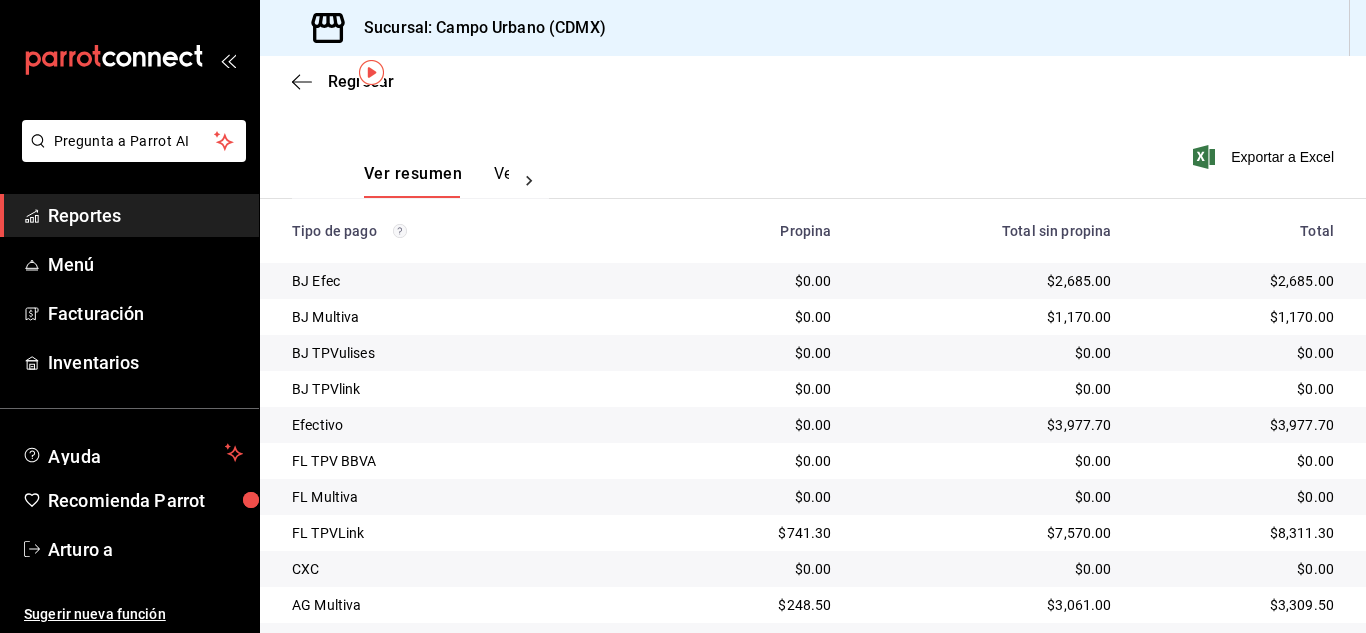 scroll, scrollTop: 0, scrollLeft: 0, axis: both 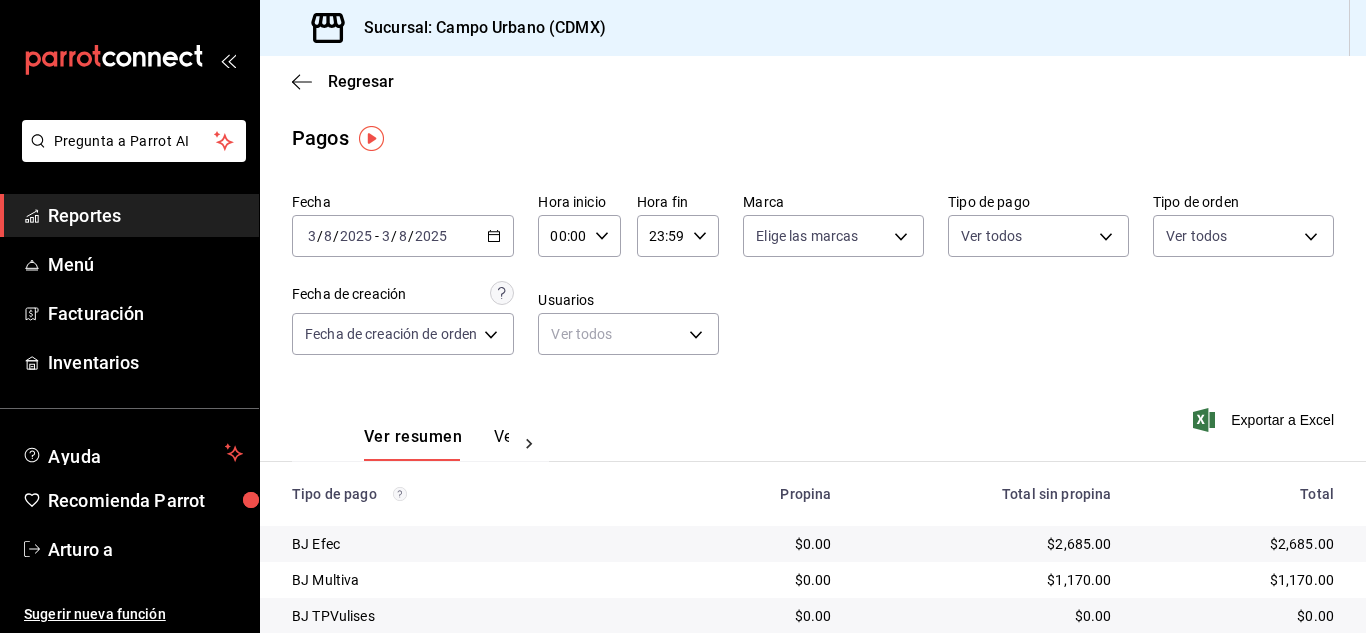 click 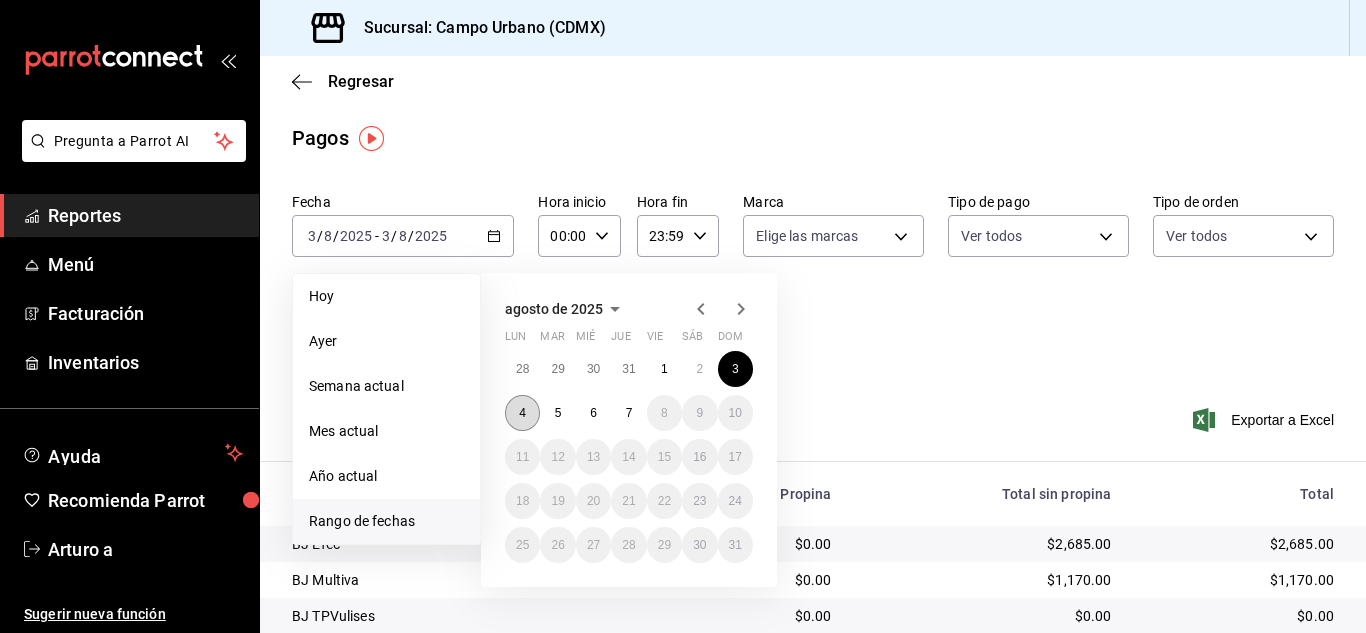 click on "4" at bounding box center [522, 413] 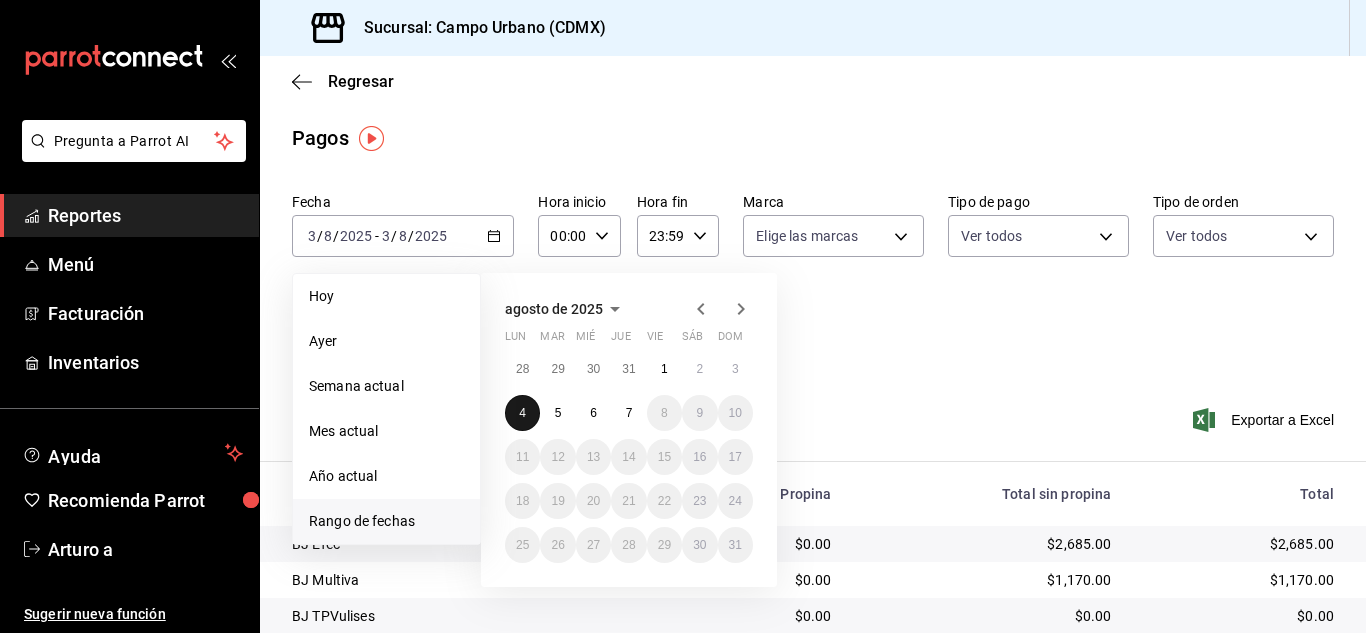 click on "4" at bounding box center (522, 413) 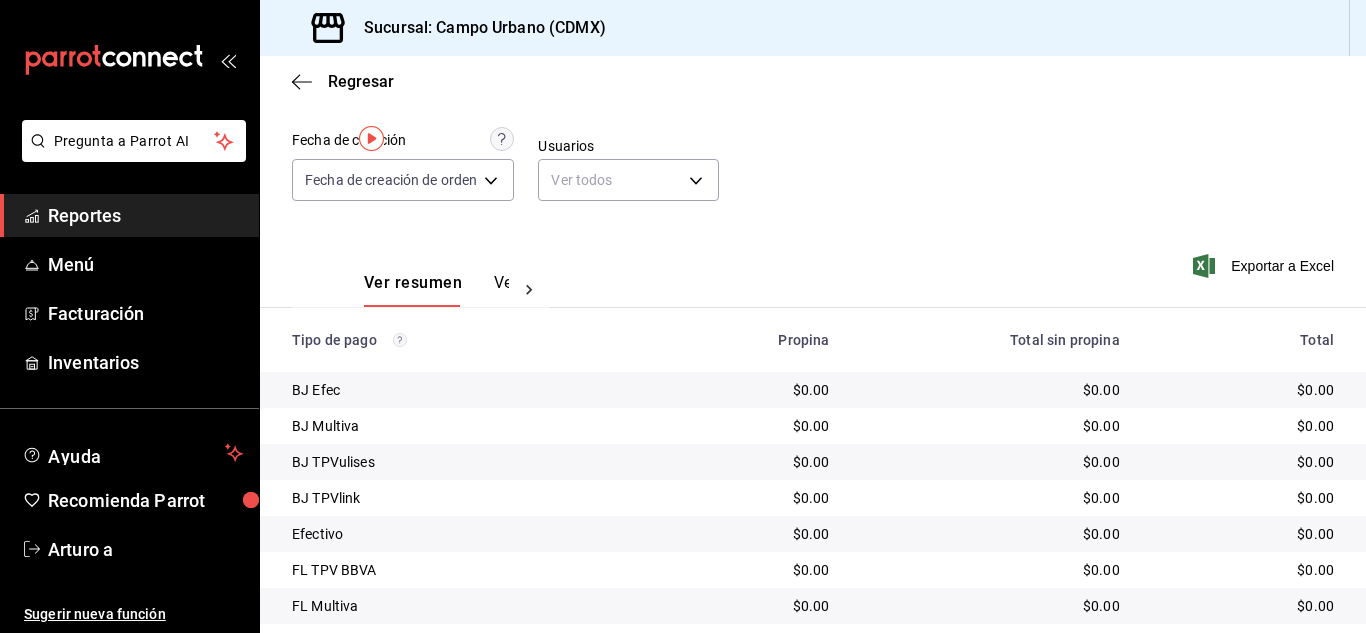 scroll, scrollTop: 0, scrollLeft: 0, axis: both 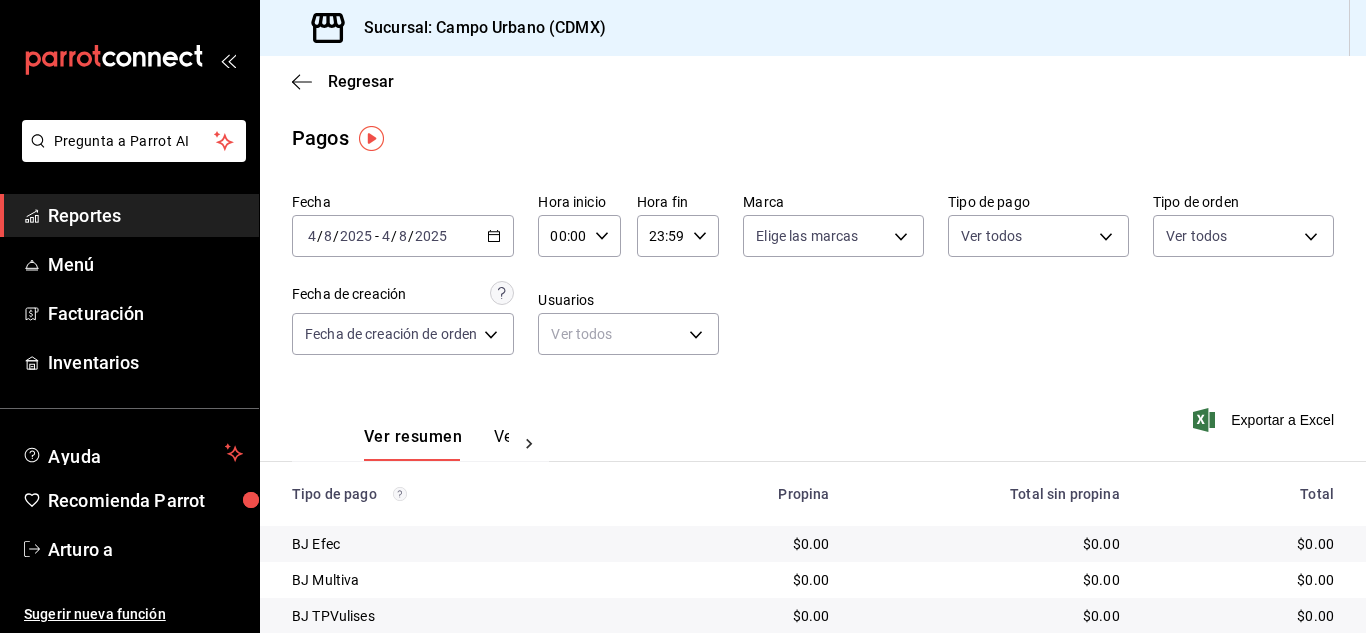 click on "2025-08-04 4 / 8 / 2025 - 2025-08-04 4 / 8 / 2025" at bounding box center (403, 236) 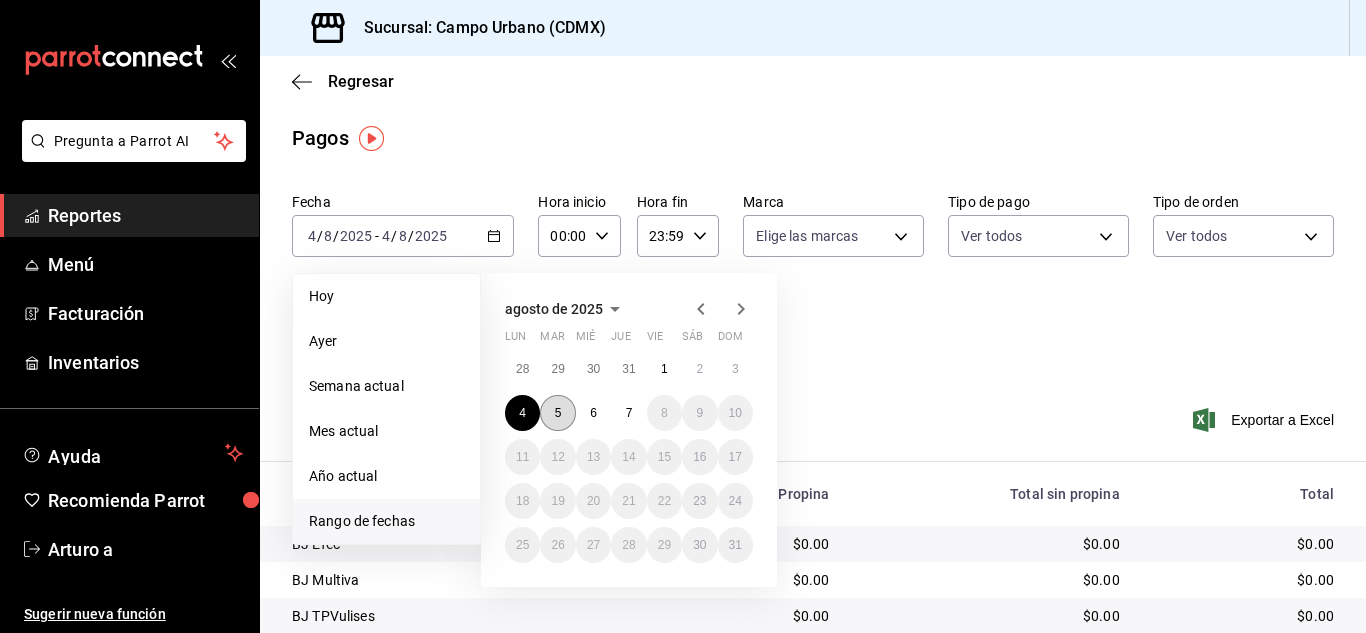 click on "5" at bounding box center [557, 413] 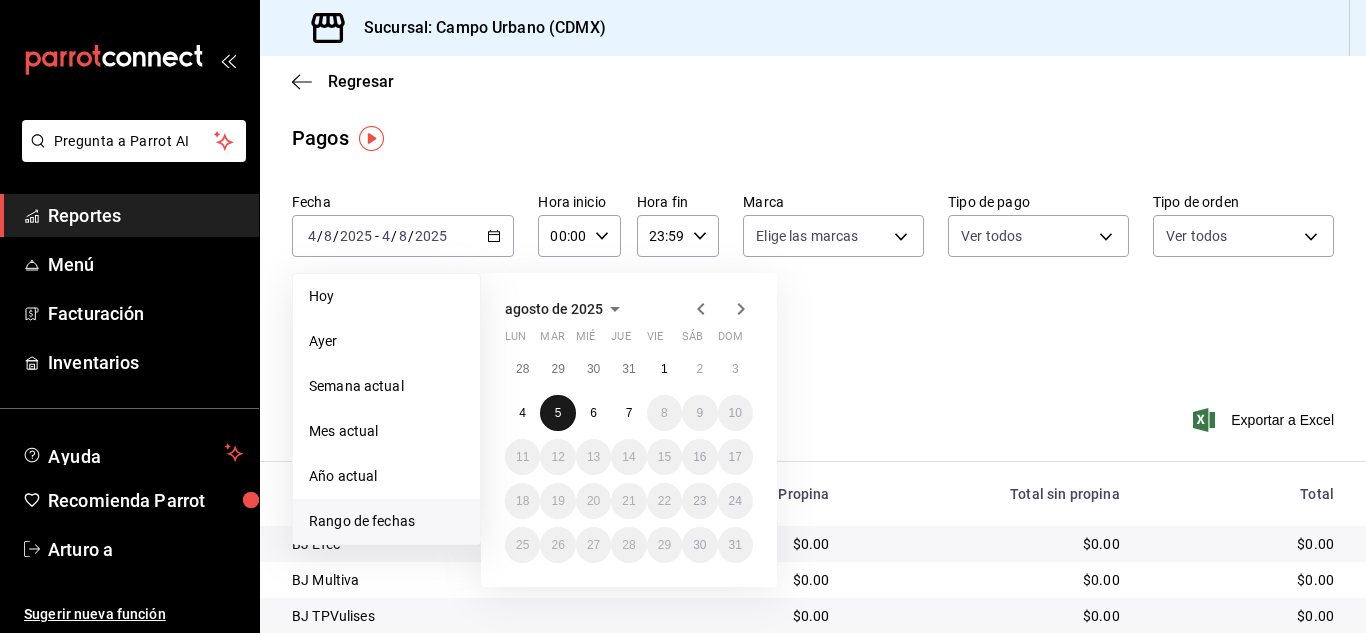 click on "5" at bounding box center [558, 413] 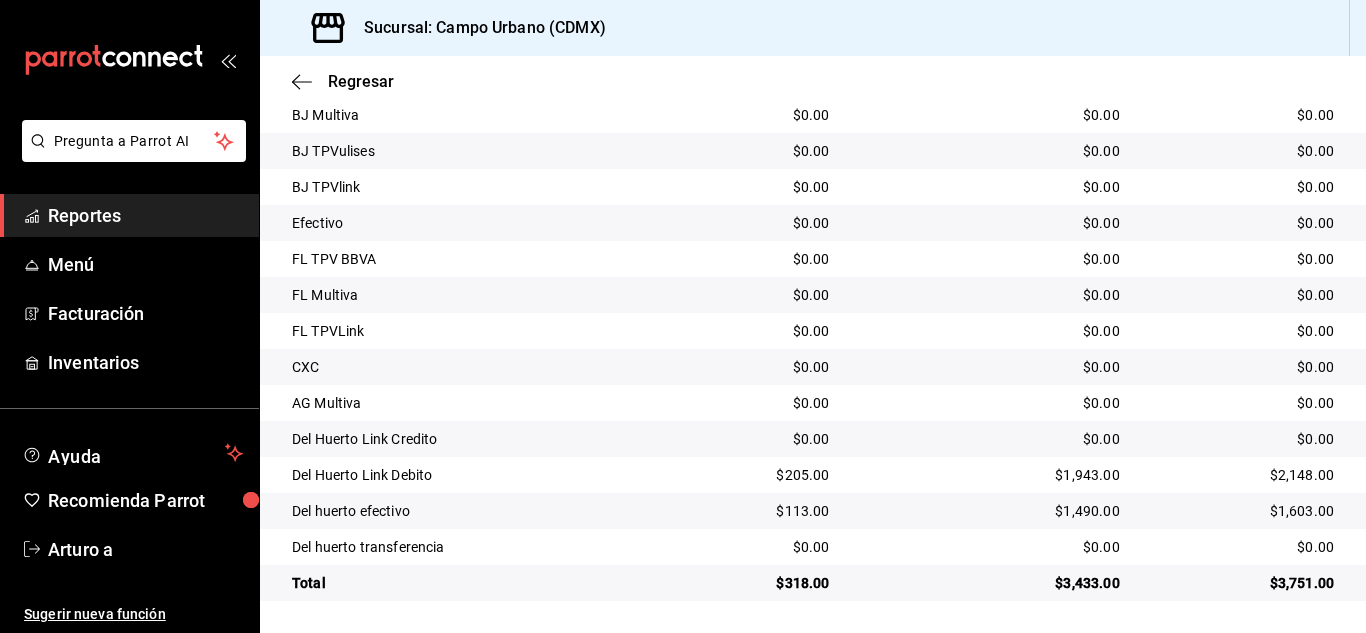 scroll, scrollTop: 464, scrollLeft: 0, axis: vertical 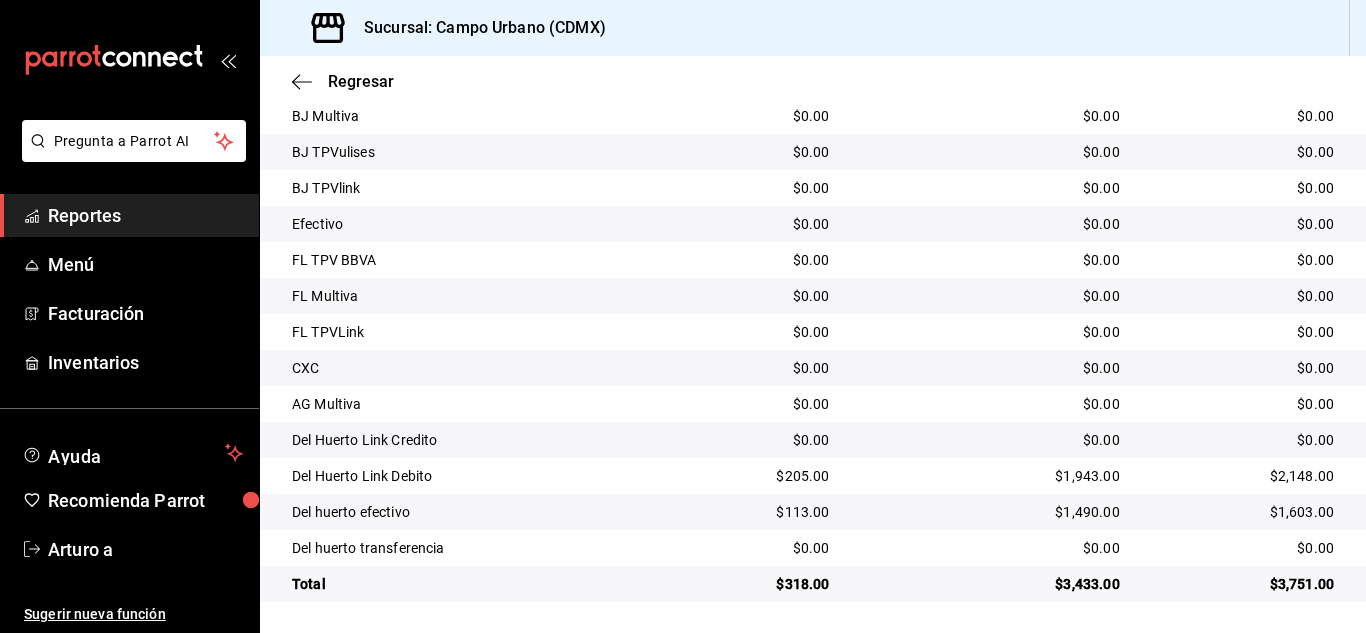 click on "AG Multiva" at bounding box center [465, 404] 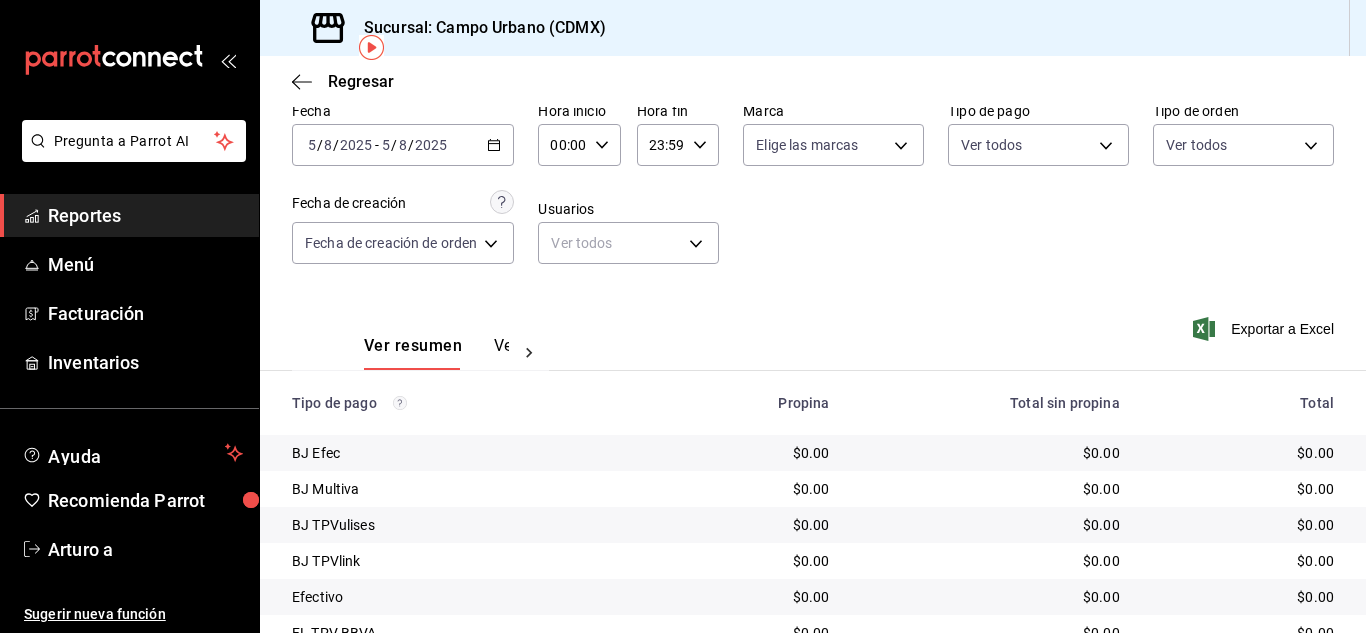 scroll, scrollTop: 90, scrollLeft: 0, axis: vertical 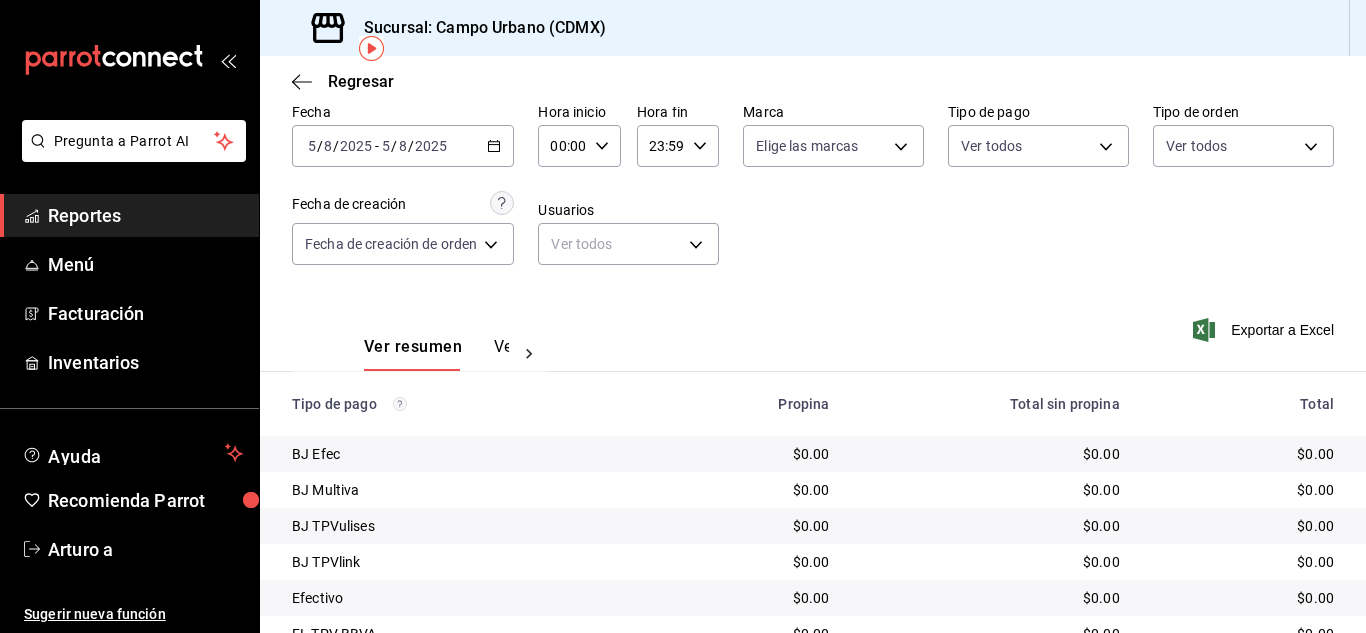click on "Ver resumen Ver pagos" at bounding box center [420, 342] 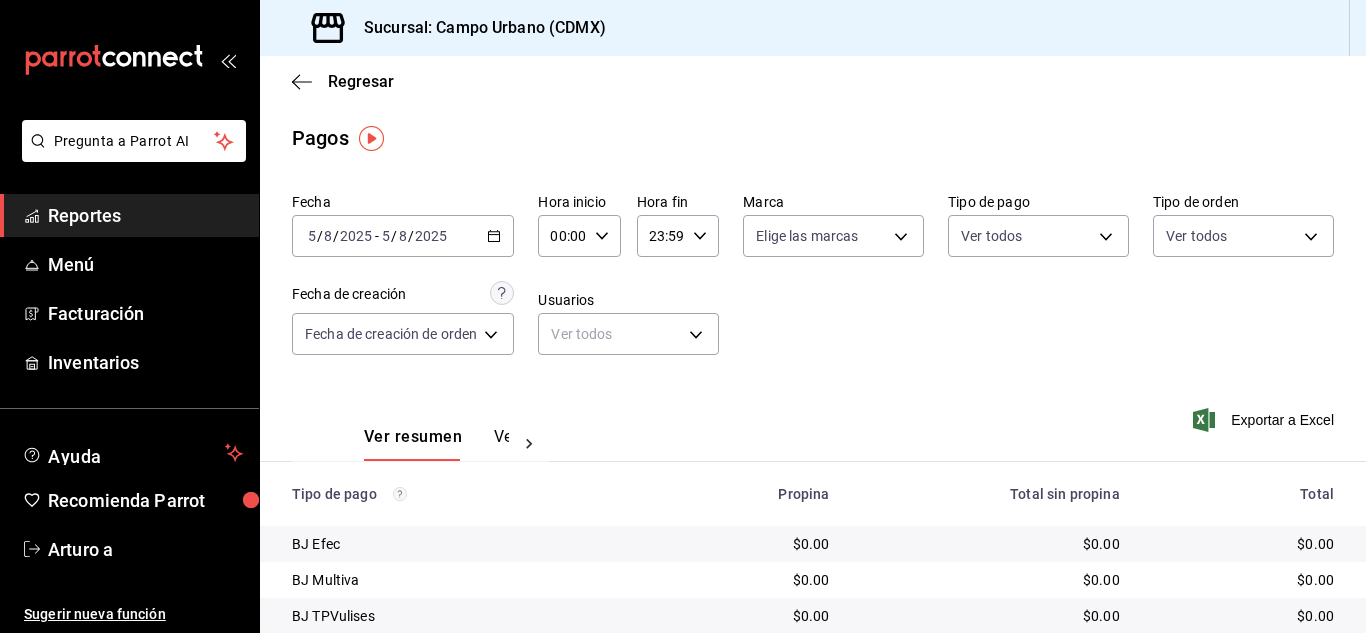 click 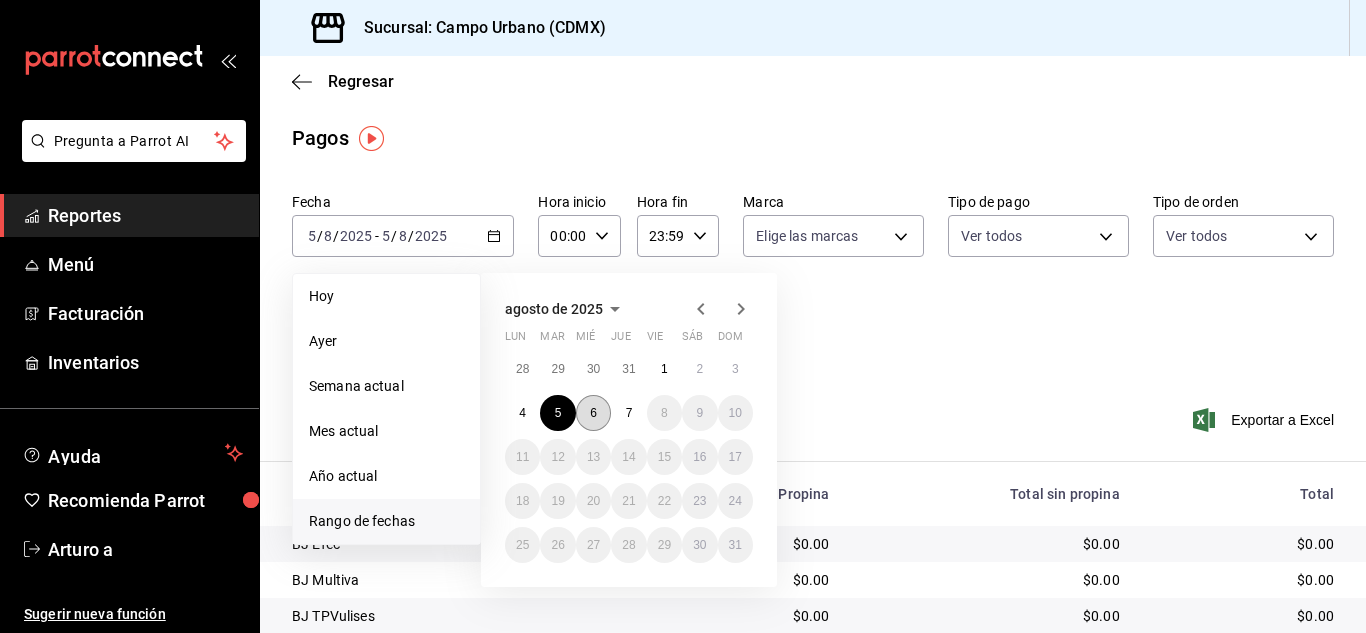 click on "6" at bounding box center [593, 413] 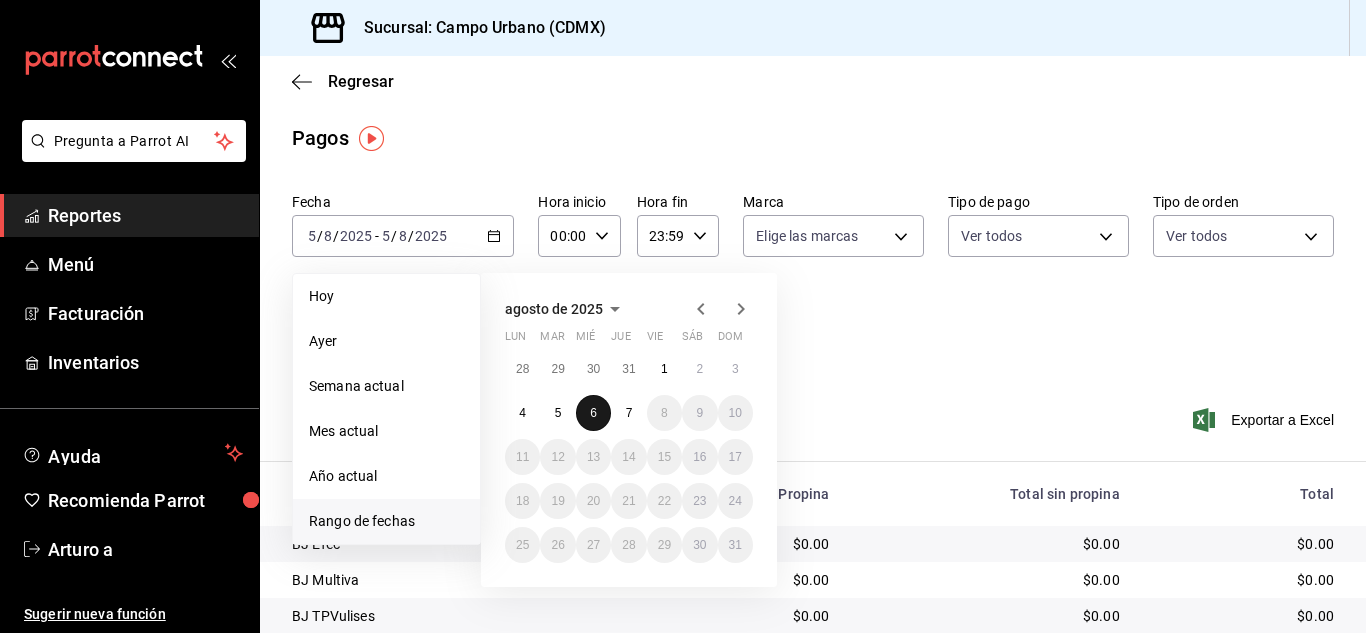 click on "6" at bounding box center [593, 413] 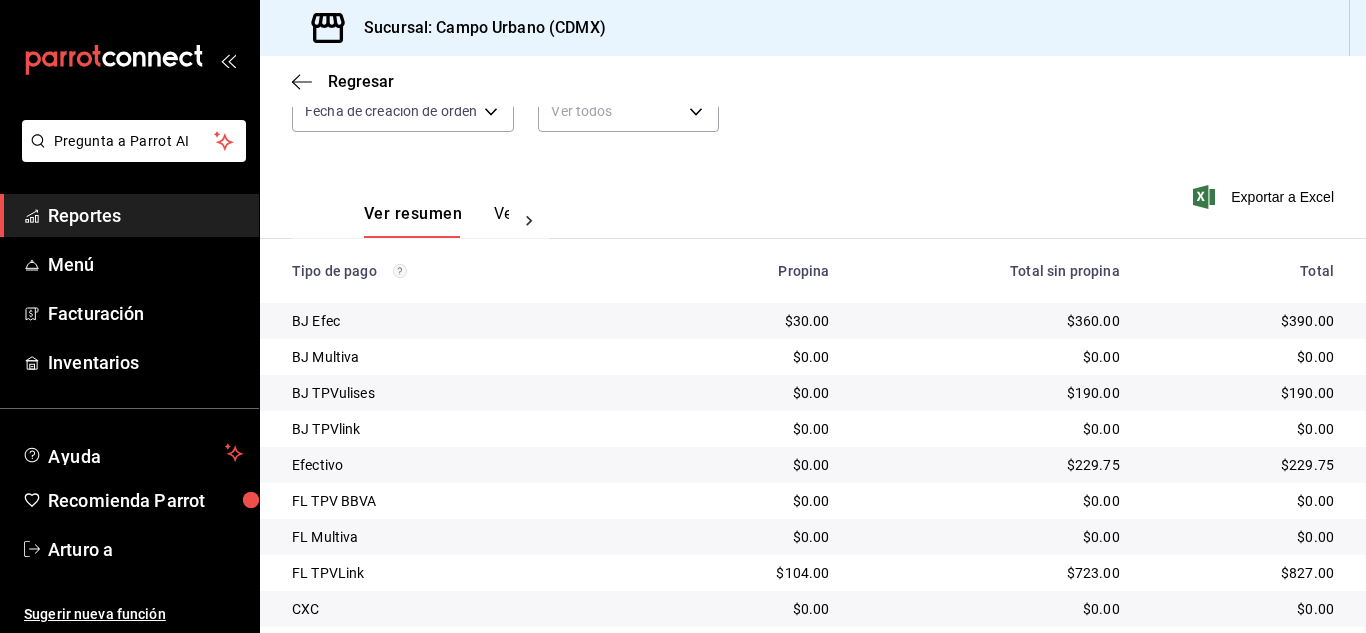 scroll, scrollTop: 225, scrollLeft: 0, axis: vertical 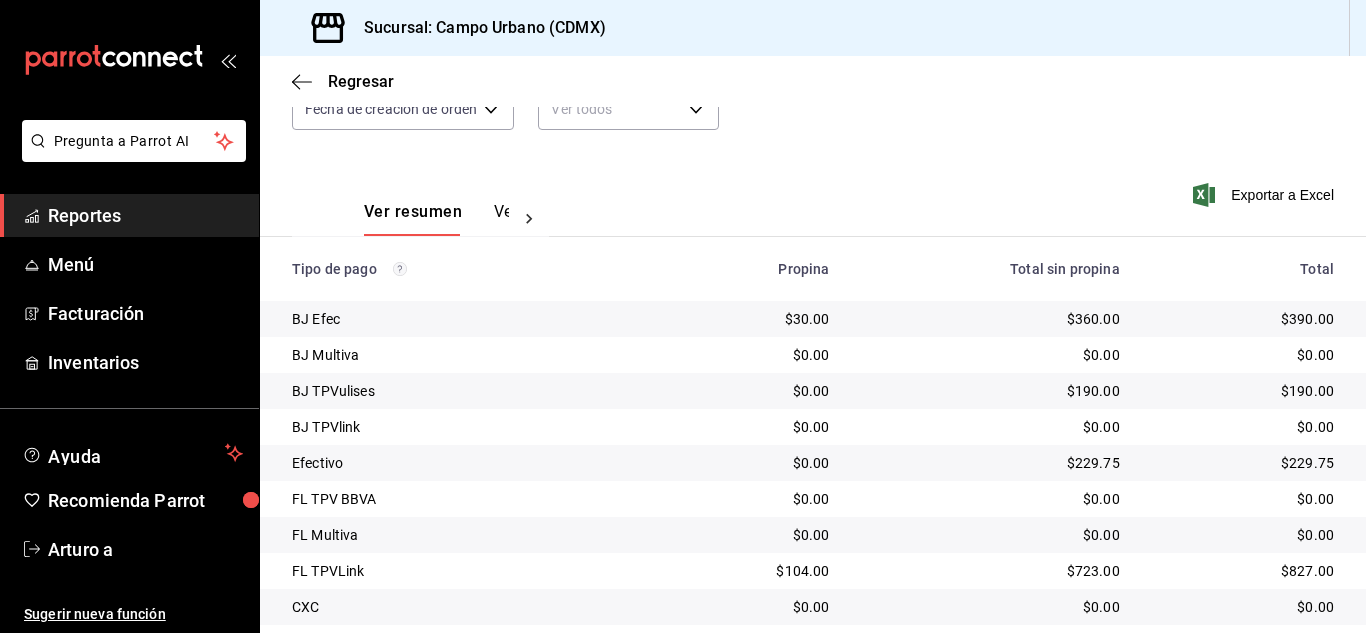 click on "BJ TPVlink" at bounding box center (473, 427) 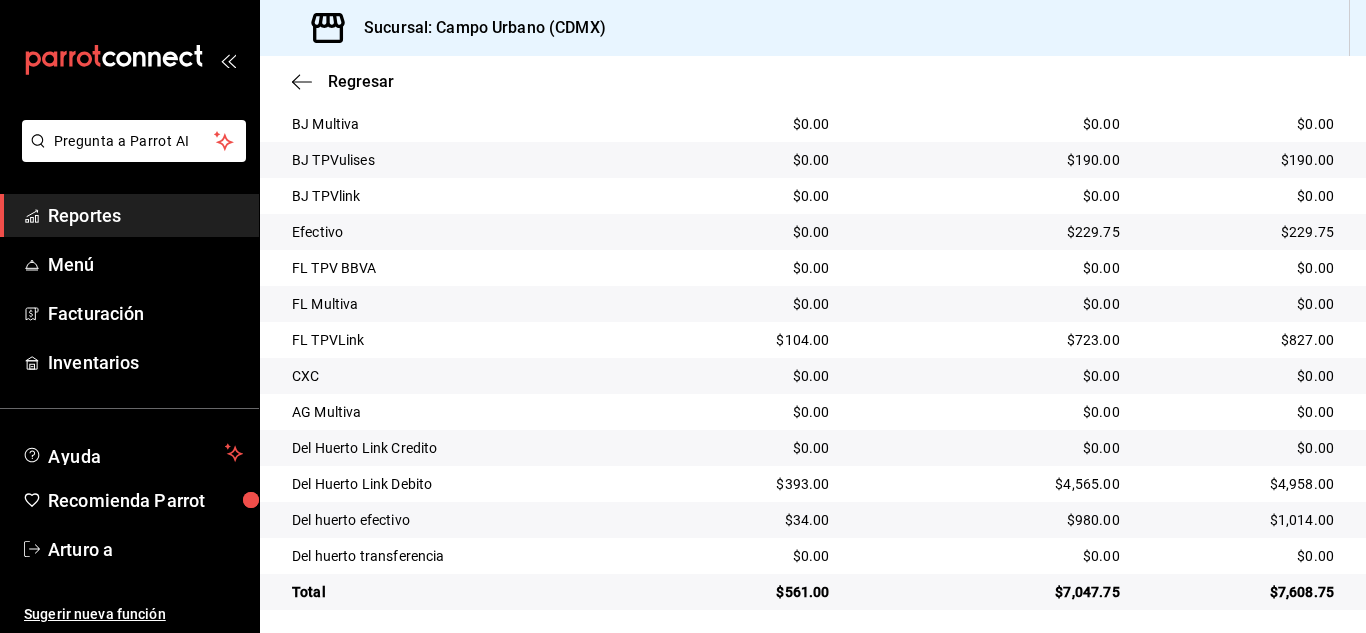scroll, scrollTop: 465, scrollLeft: 0, axis: vertical 